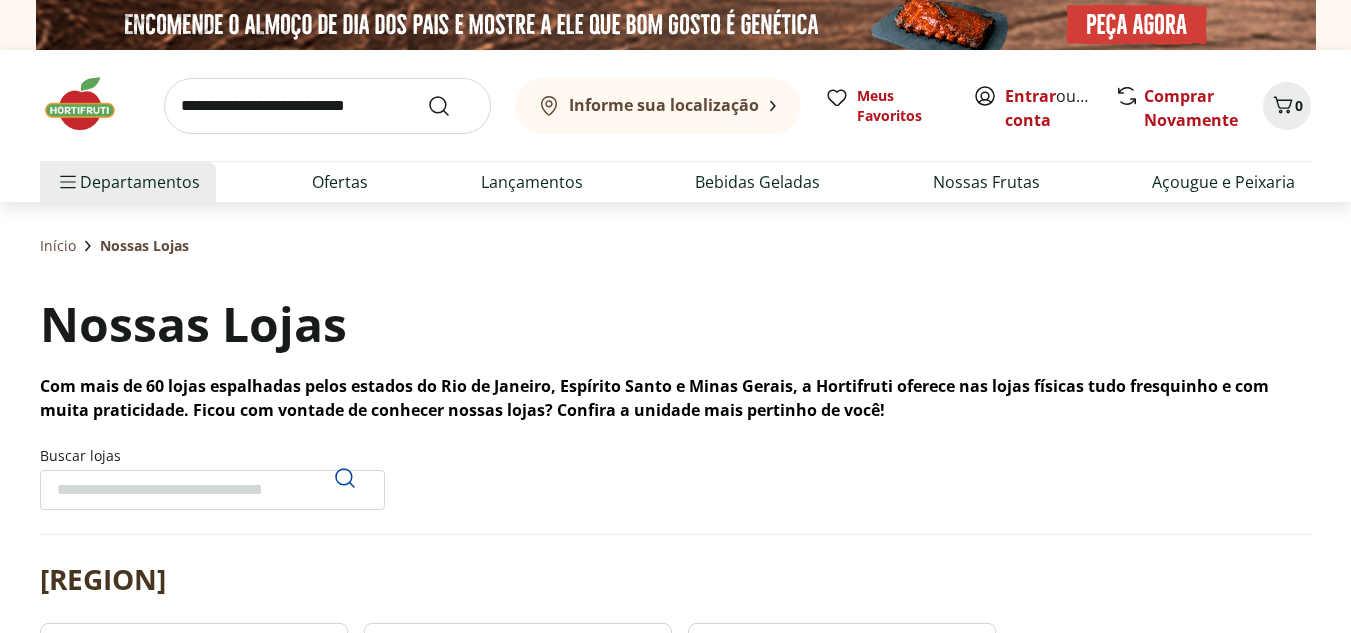 scroll, scrollTop: 0, scrollLeft: 0, axis: both 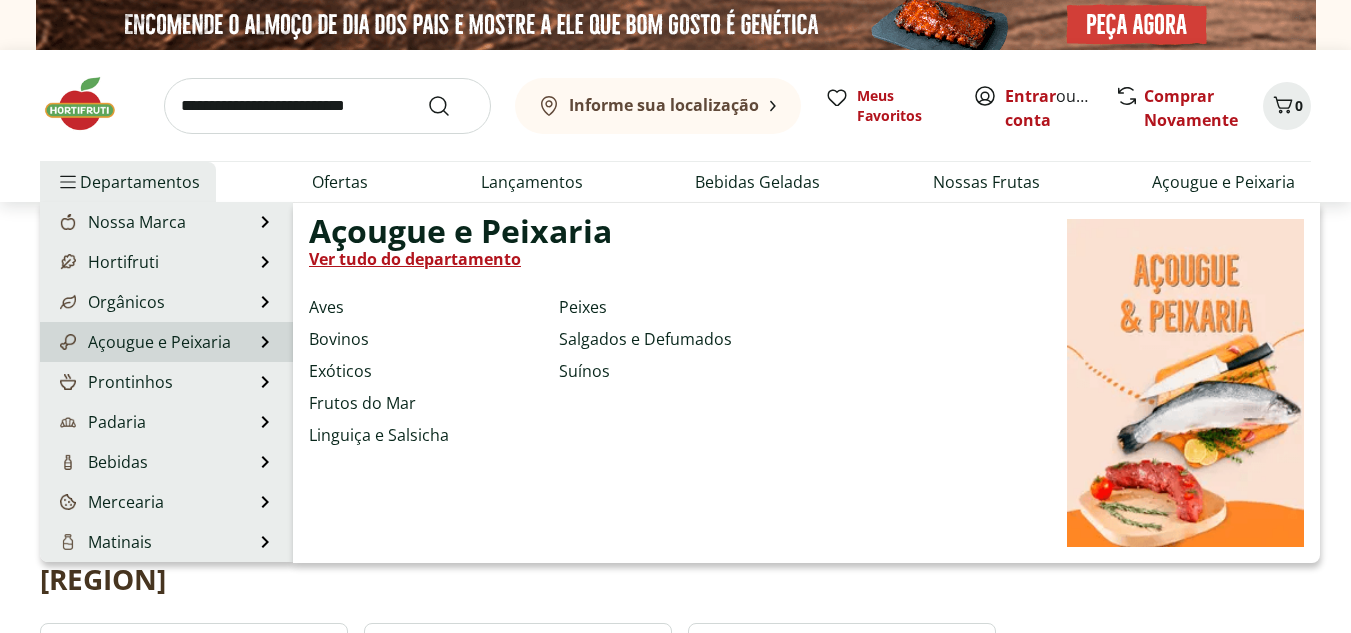 click on "Ver tudo do departamento" at bounding box center [415, 259] 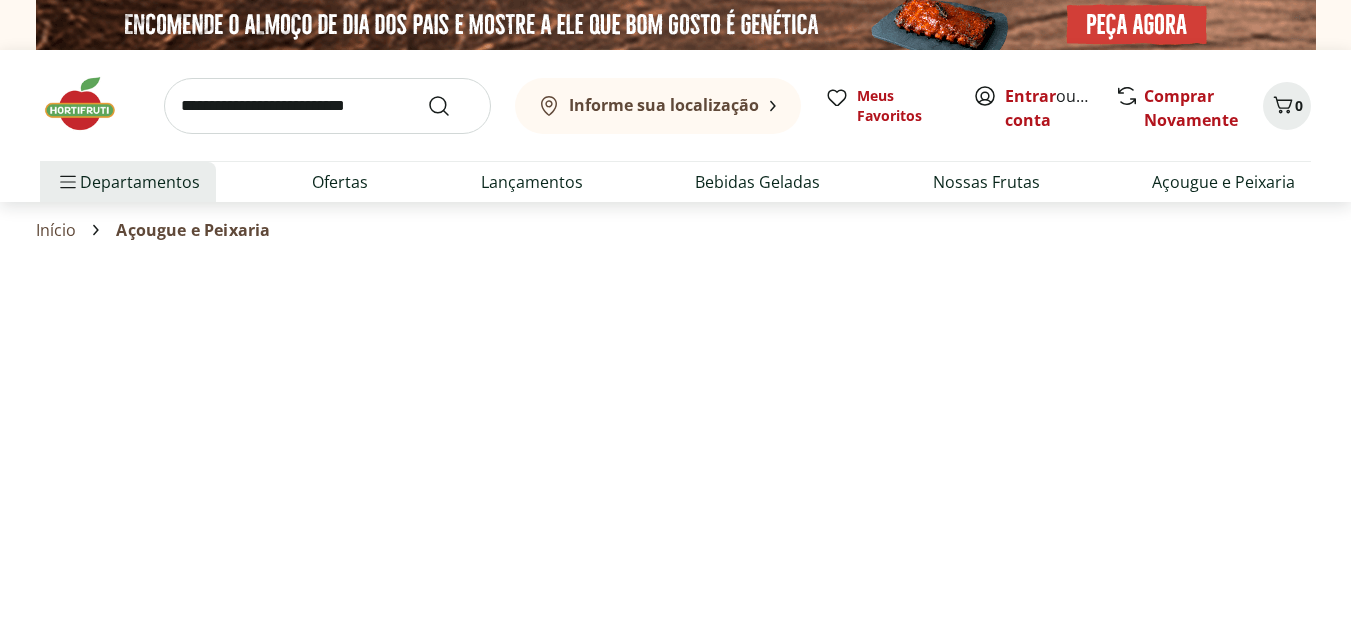 select on "**********" 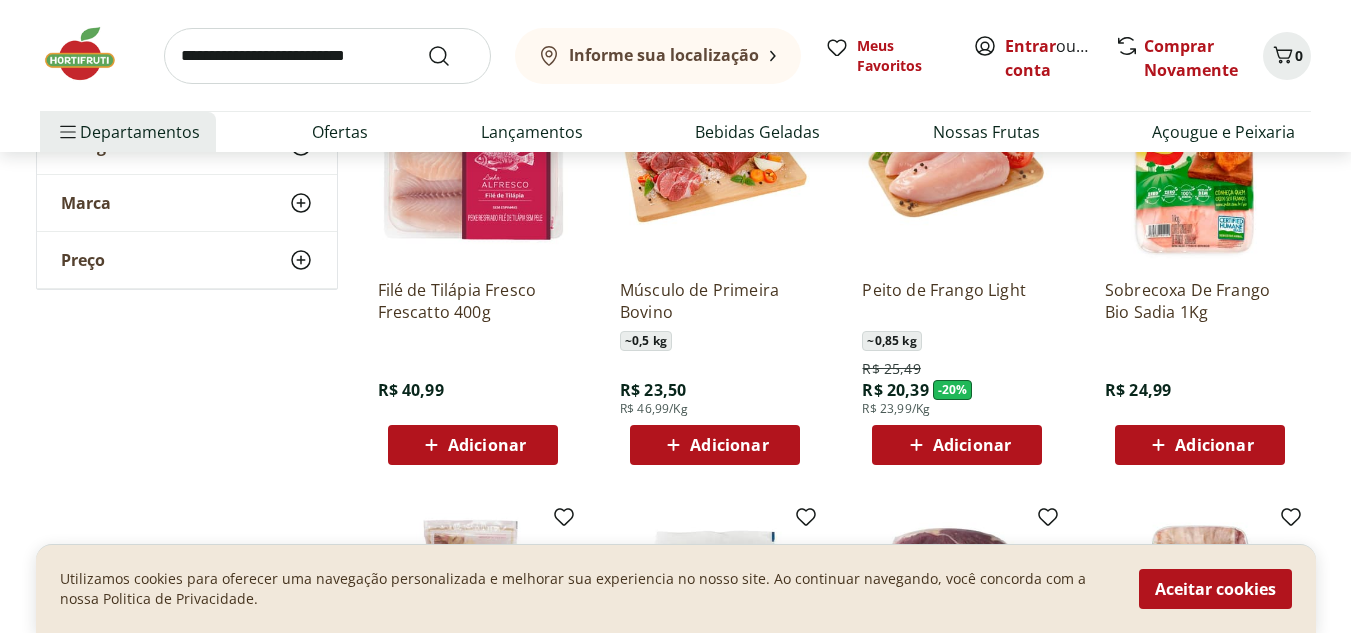 scroll, scrollTop: 254, scrollLeft: 0, axis: vertical 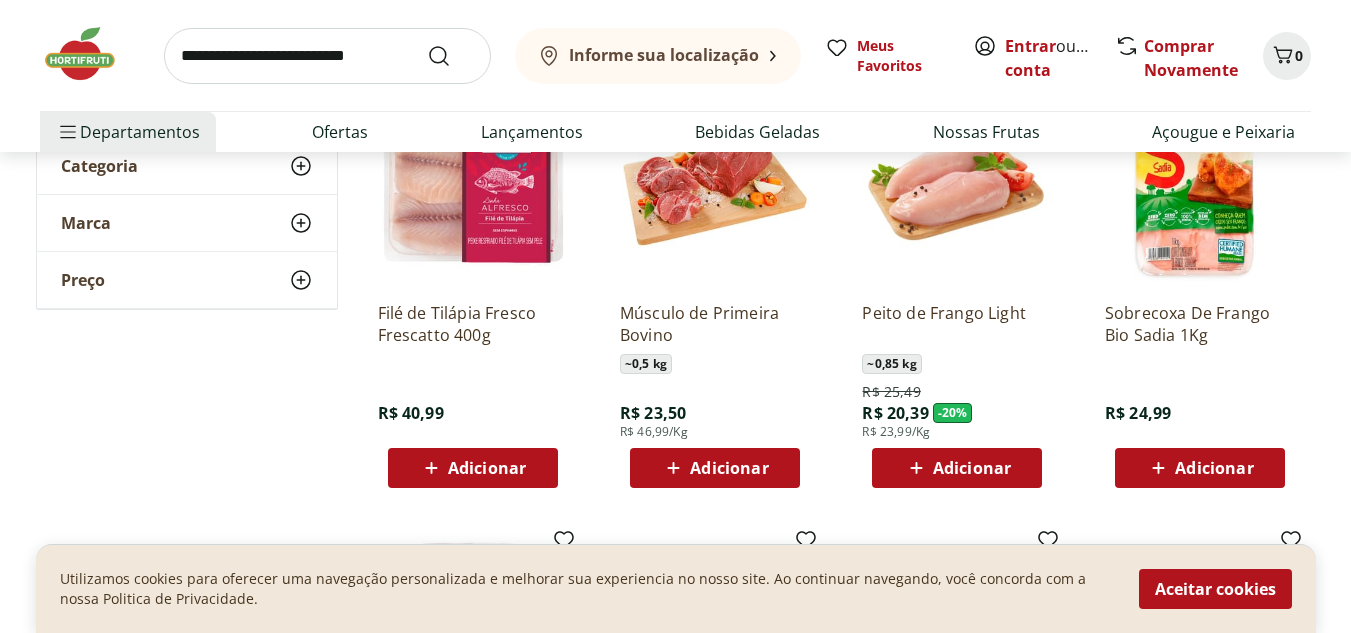 click on "Marca" at bounding box center [187, 223] 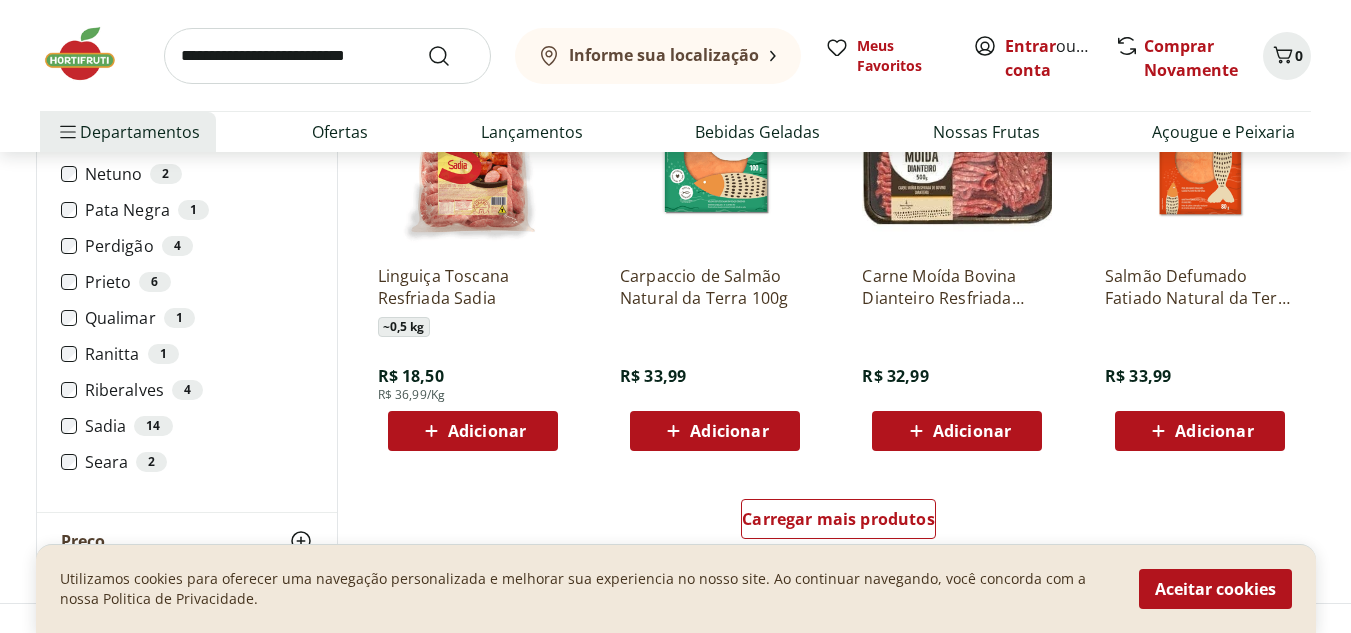 scroll, scrollTop: 1177, scrollLeft: 0, axis: vertical 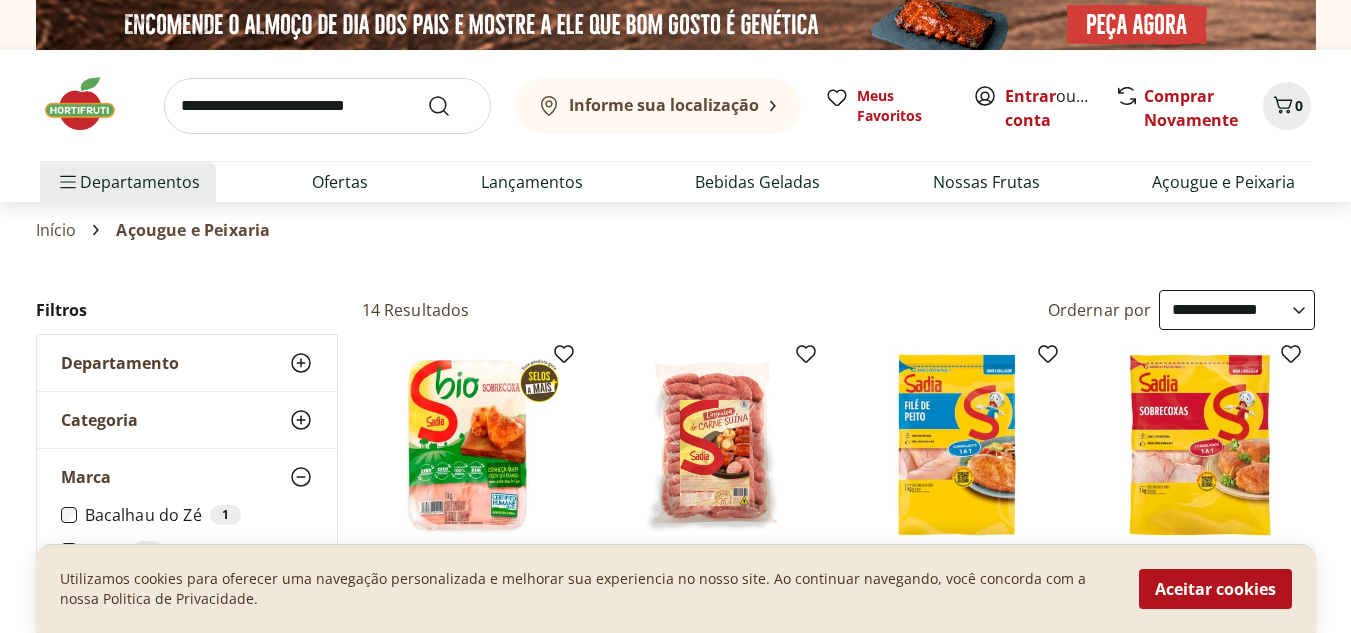 click on "Aceitar cookies" at bounding box center (1215, 589) 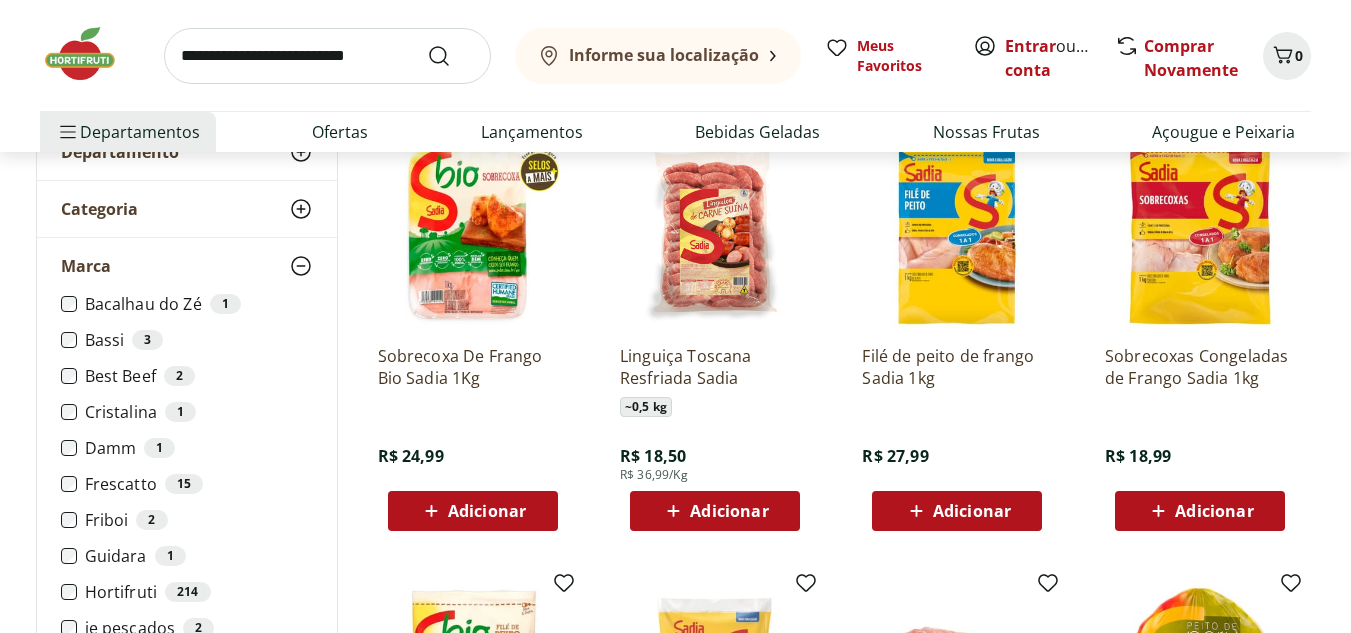 scroll, scrollTop: 111, scrollLeft: 0, axis: vertical 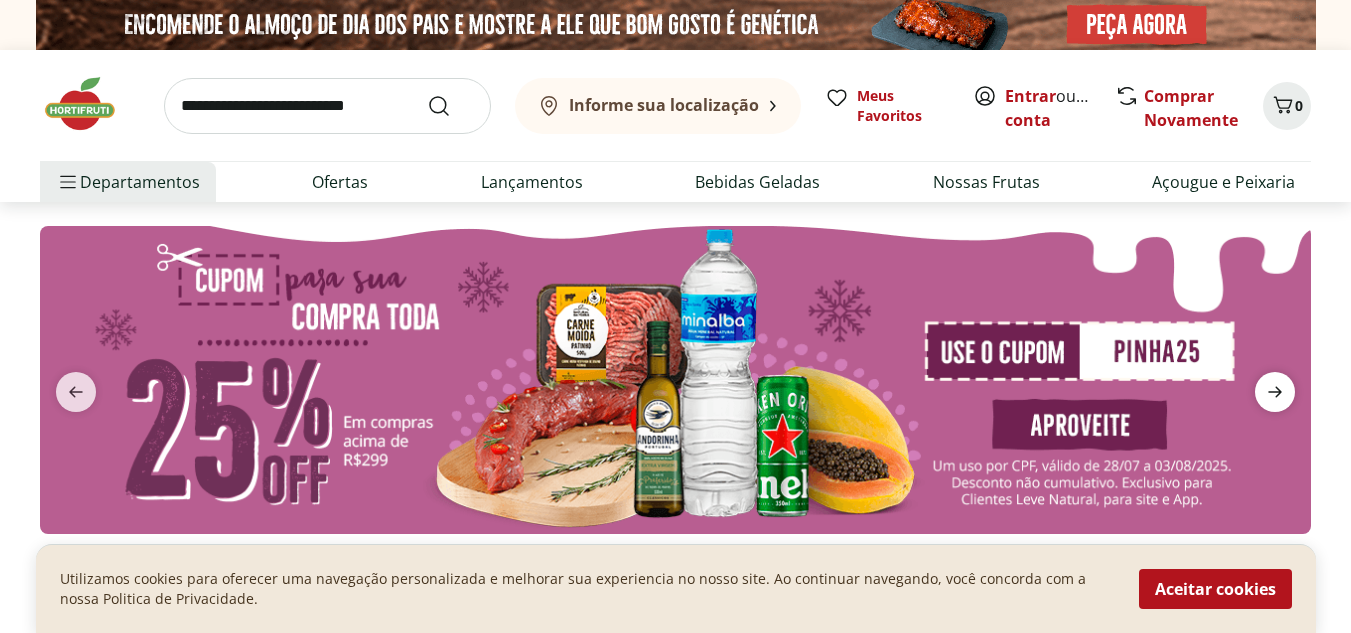 click 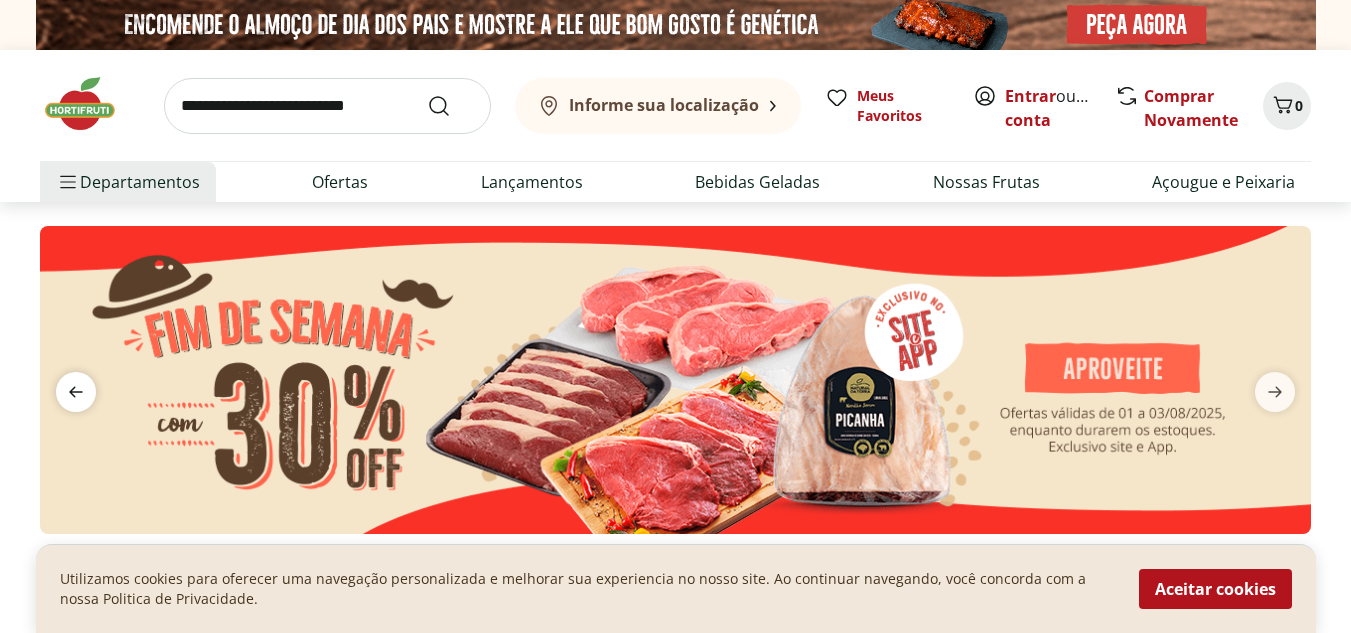click 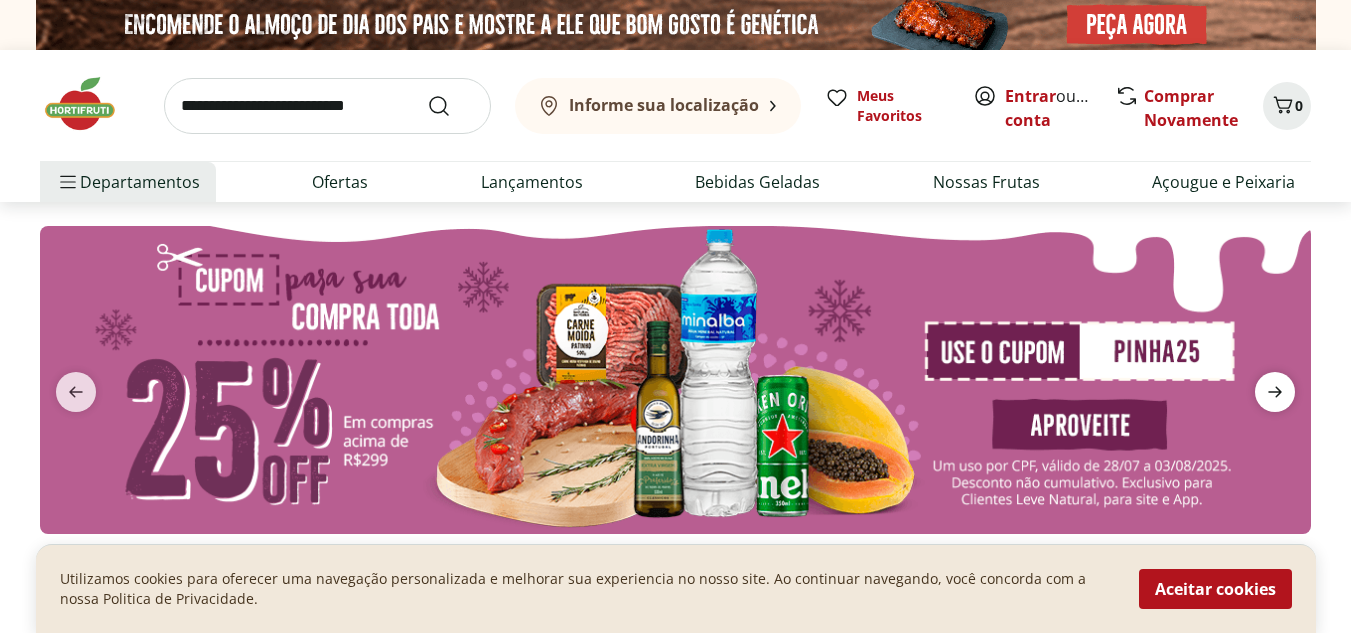 click 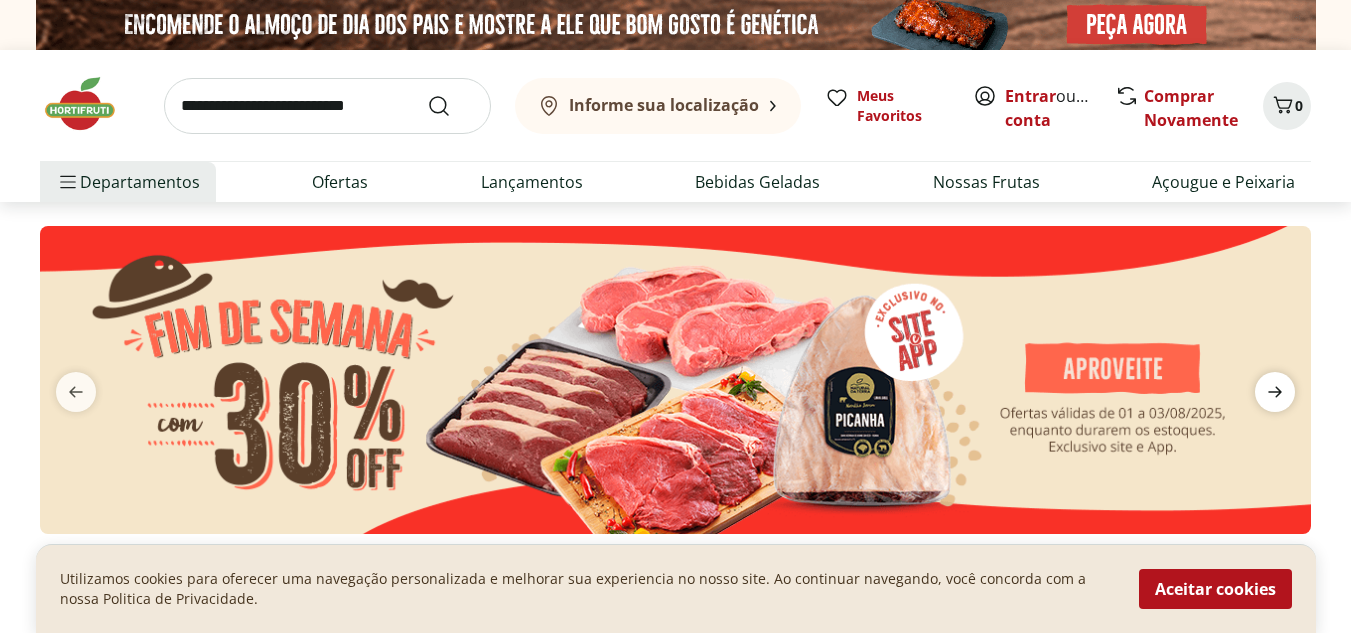 click 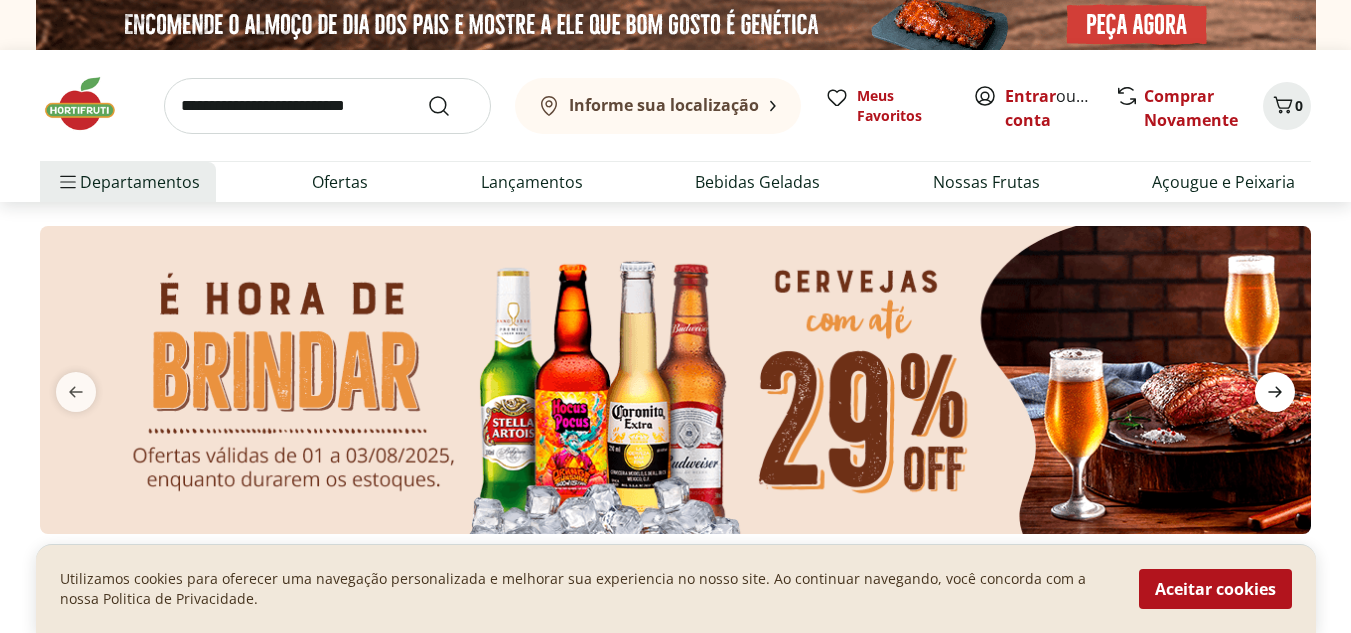 click 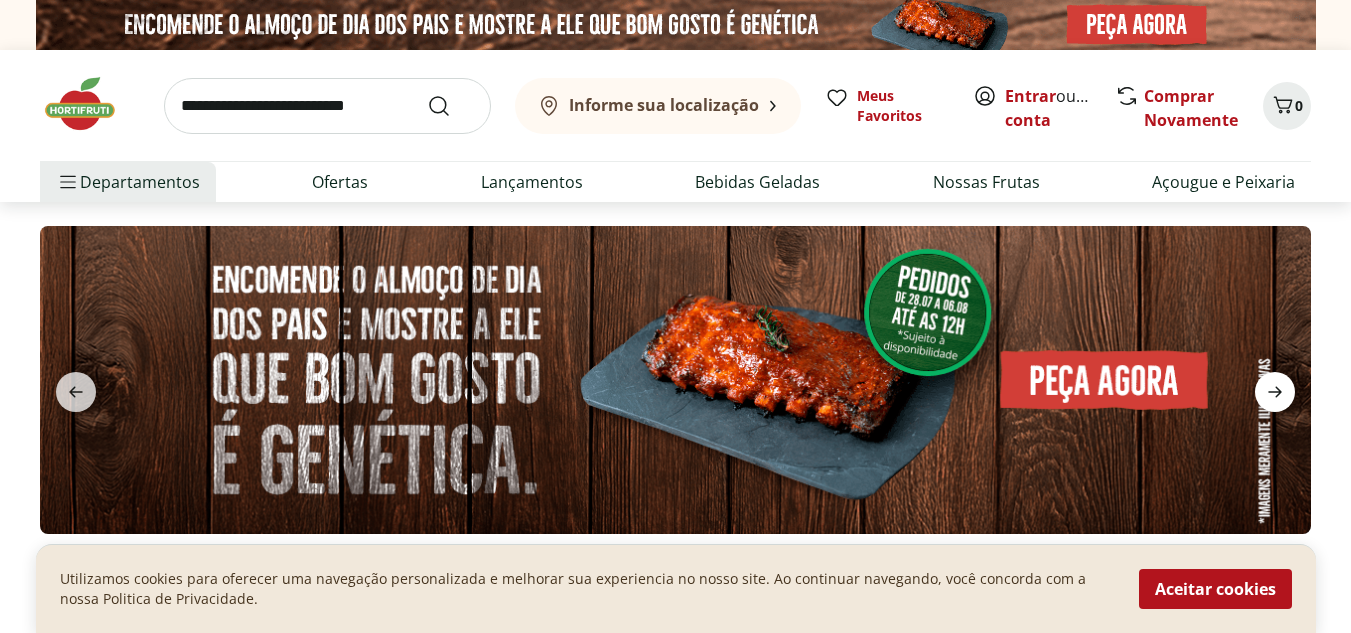 click 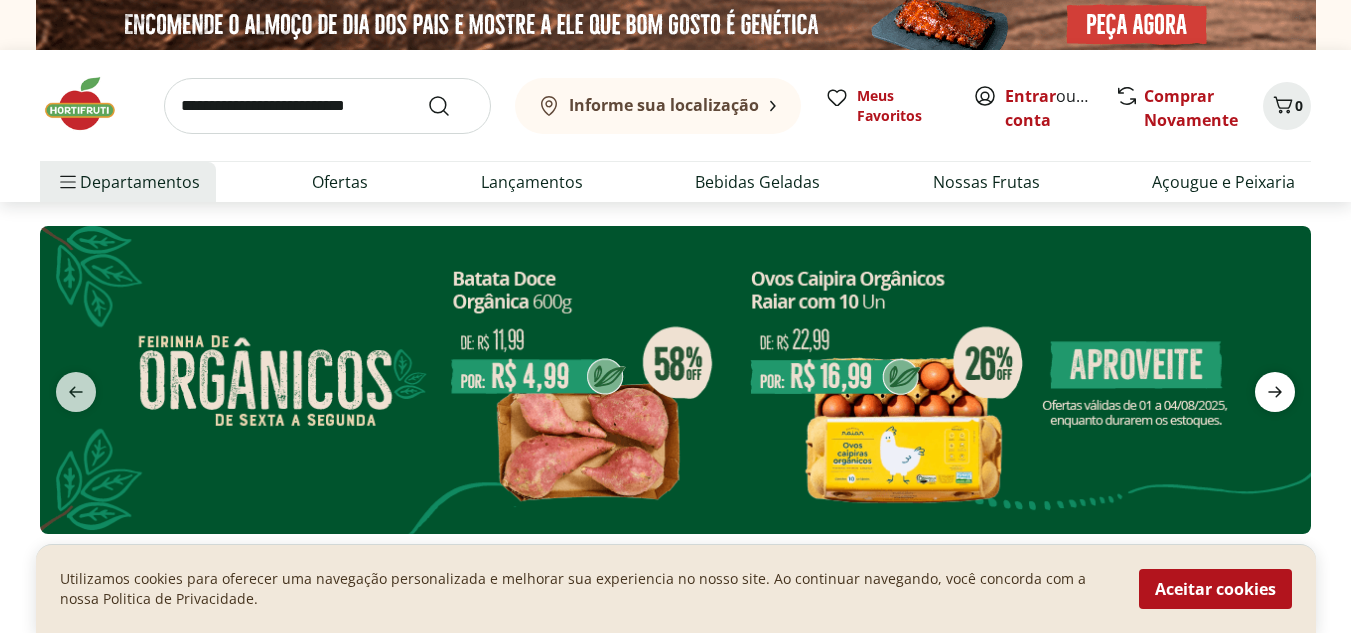 click 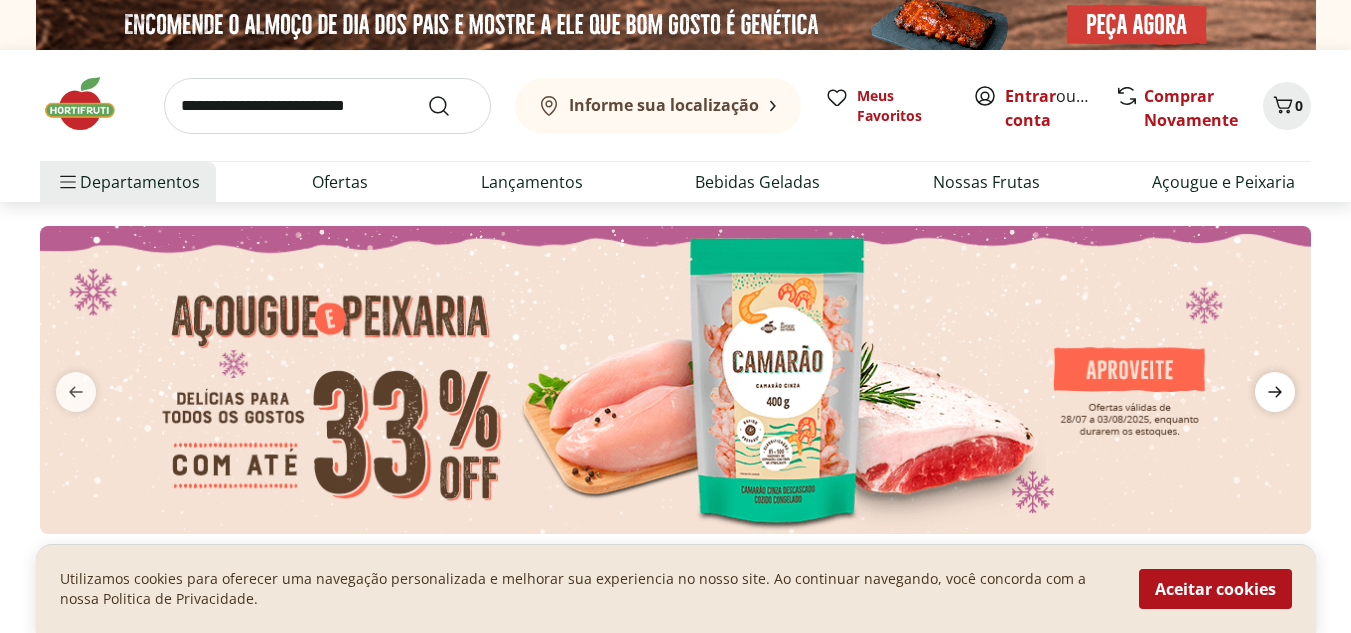 click 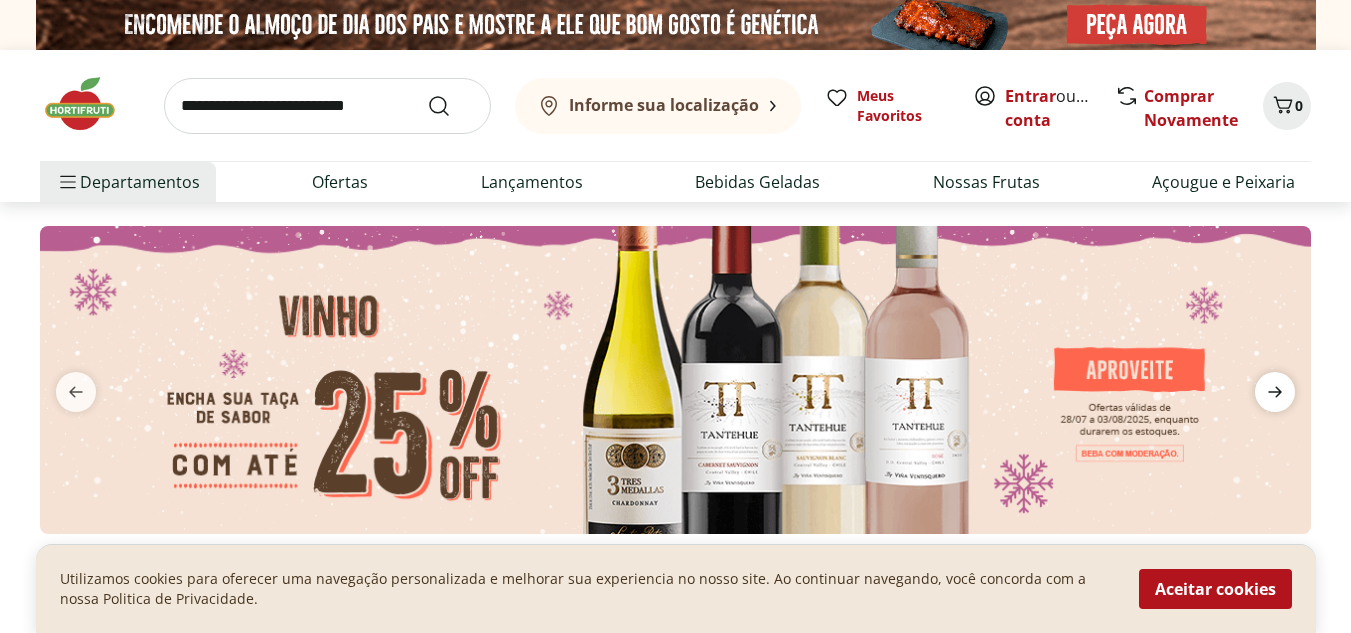 click 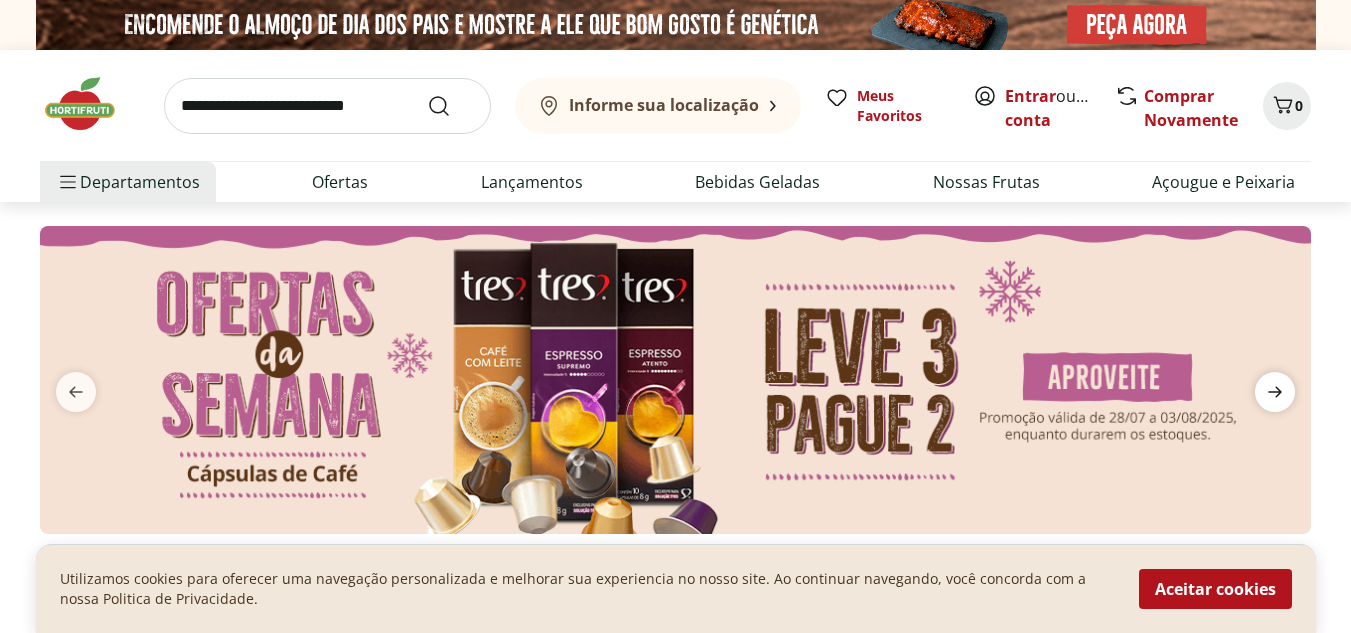 click 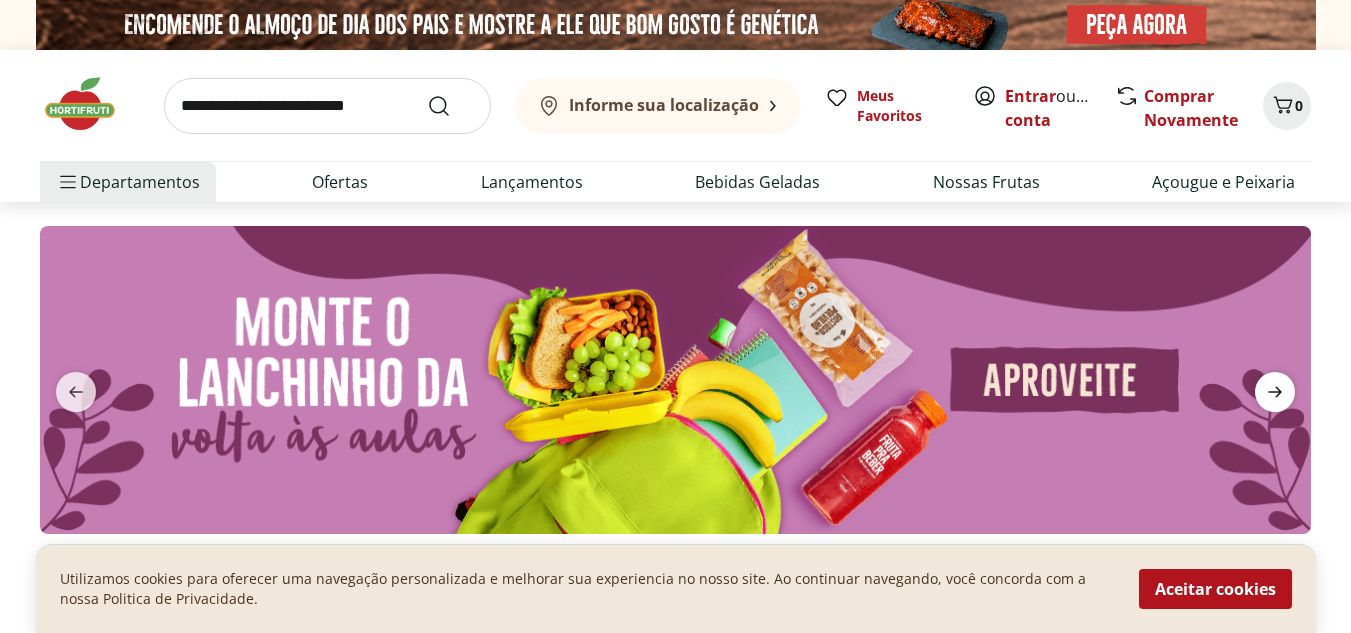 click 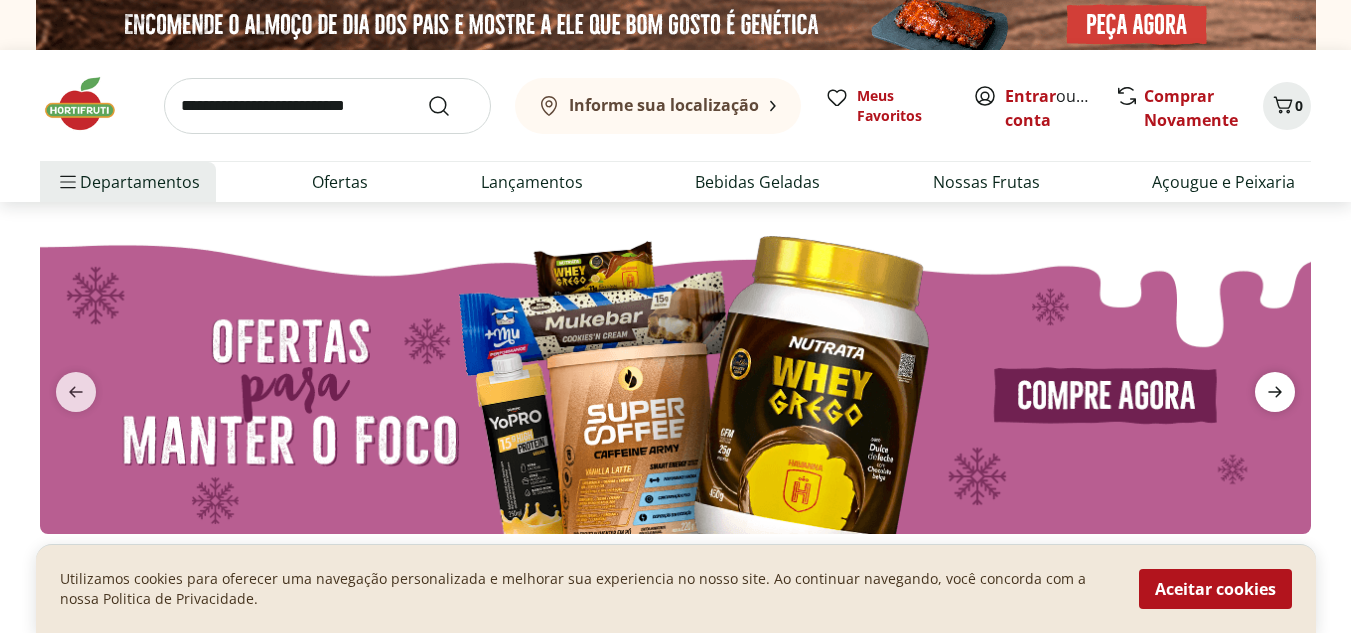 click 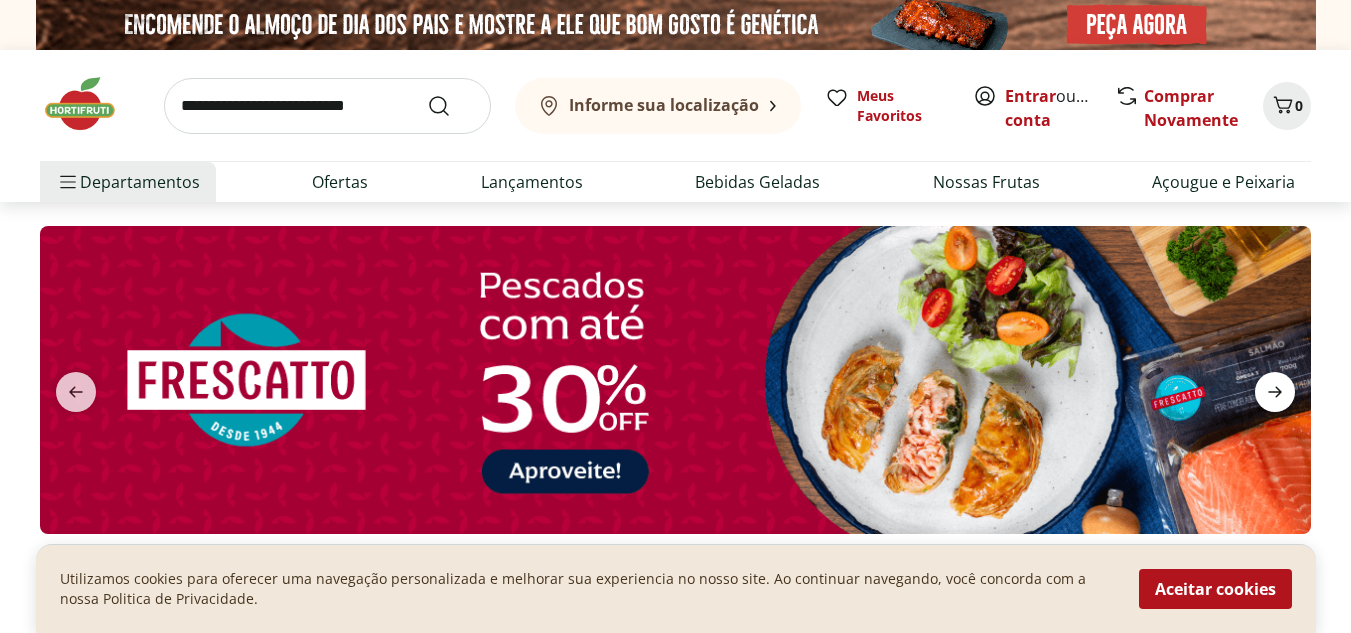 click 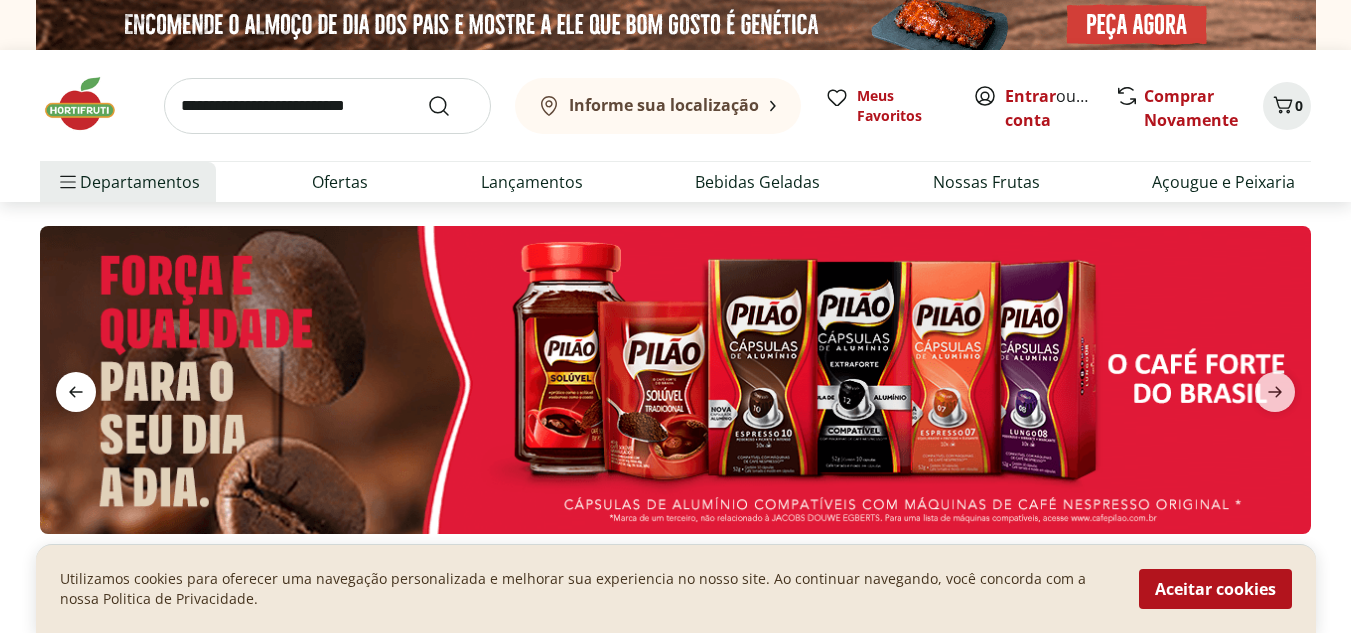 click at bounding box center [76, 392] 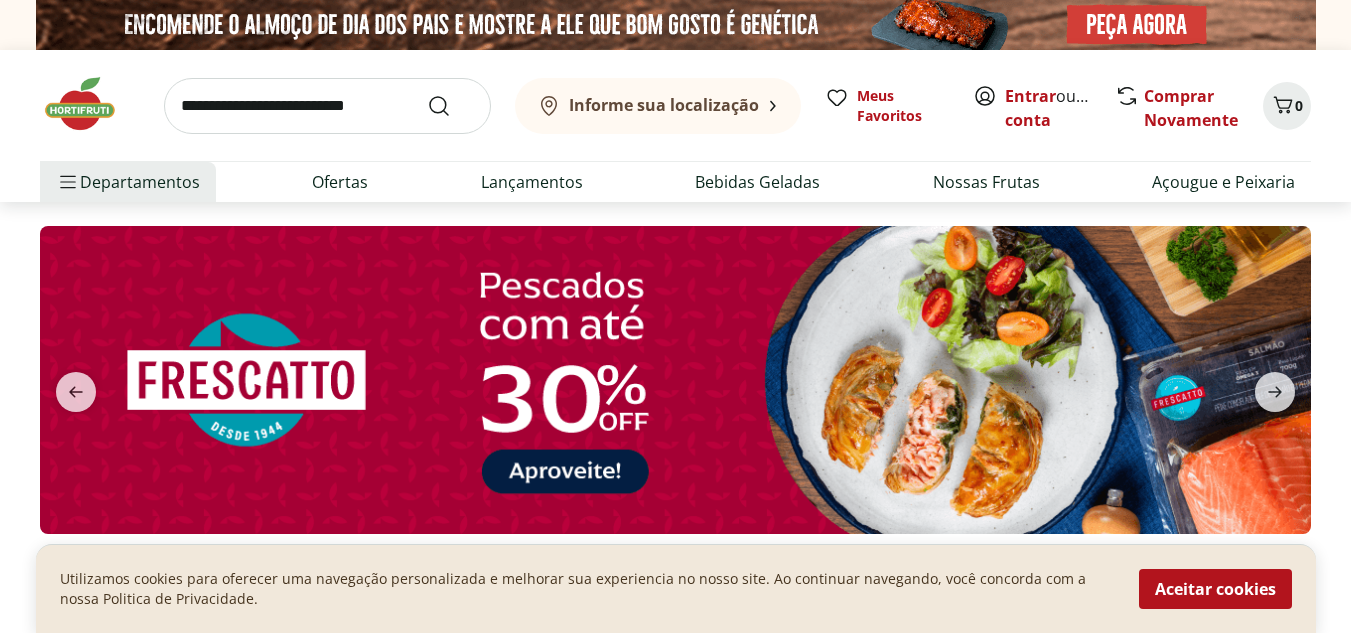 click at bounding box center [675, 380] 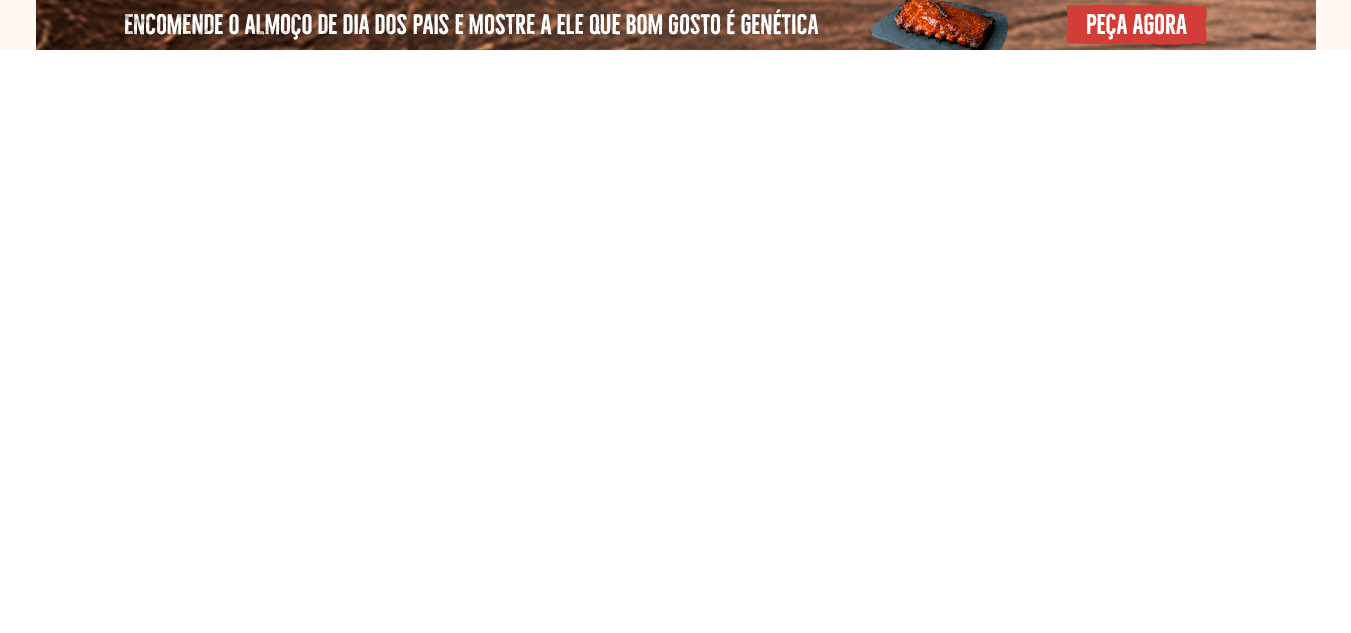 select on "**********" 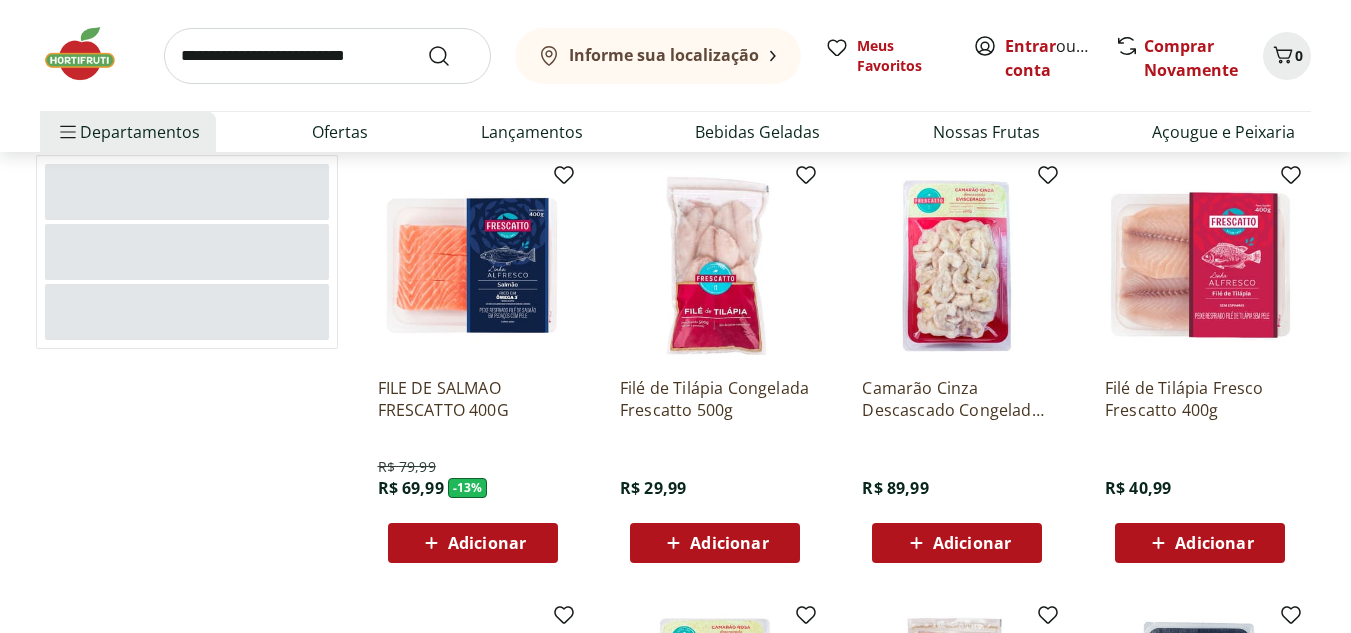 scroll, scrollTop: 208, scrollLeft: 0, axis: vertical 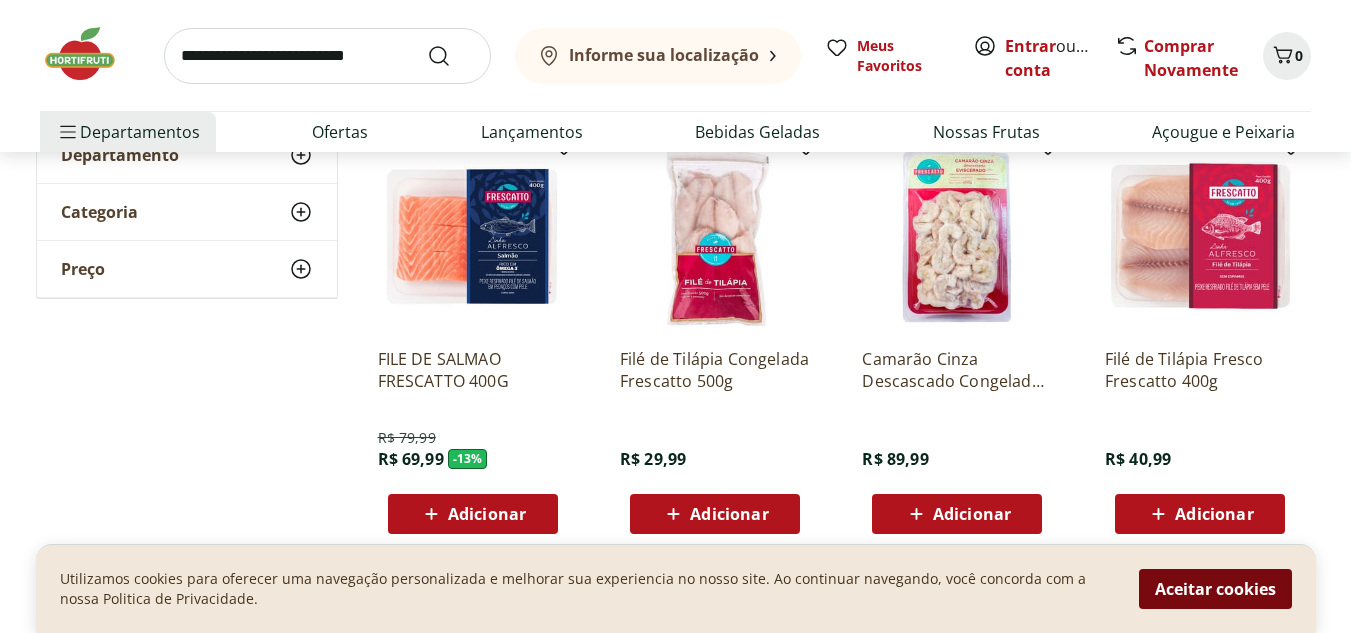 click on "Aceitar cookies" at bounding box center [1215, 589] 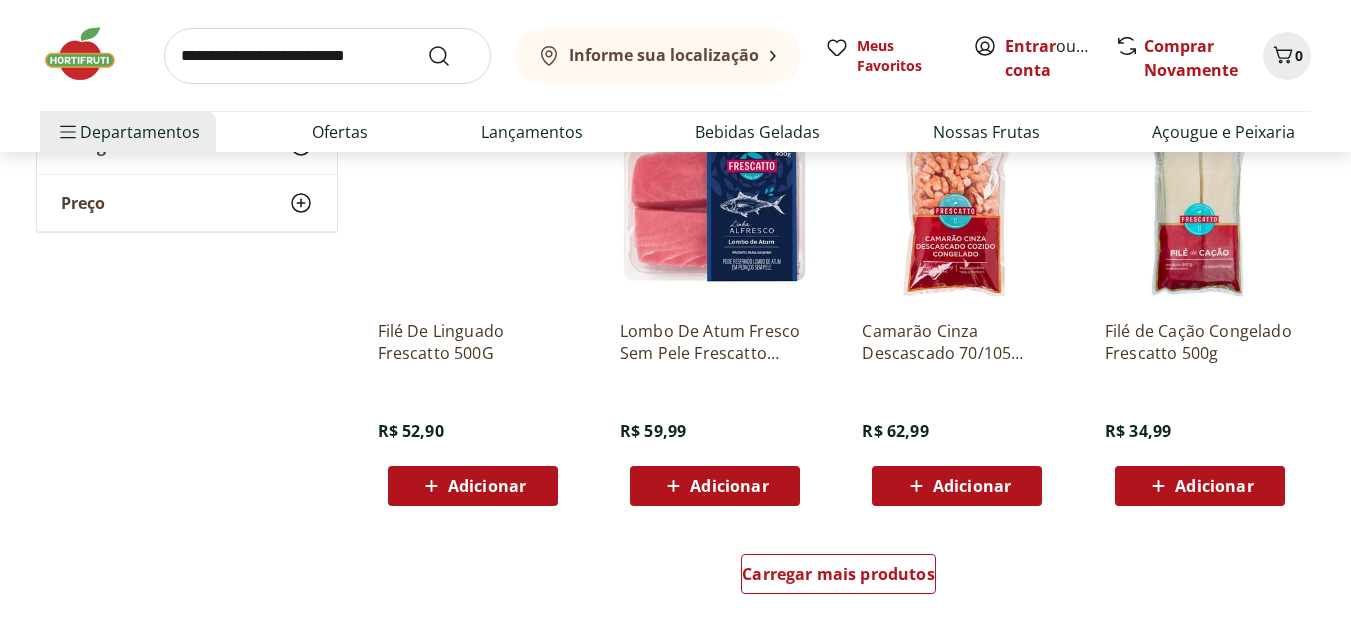 scroll, scrollTop: 1127, scrollLeft: 0, axis: vertical 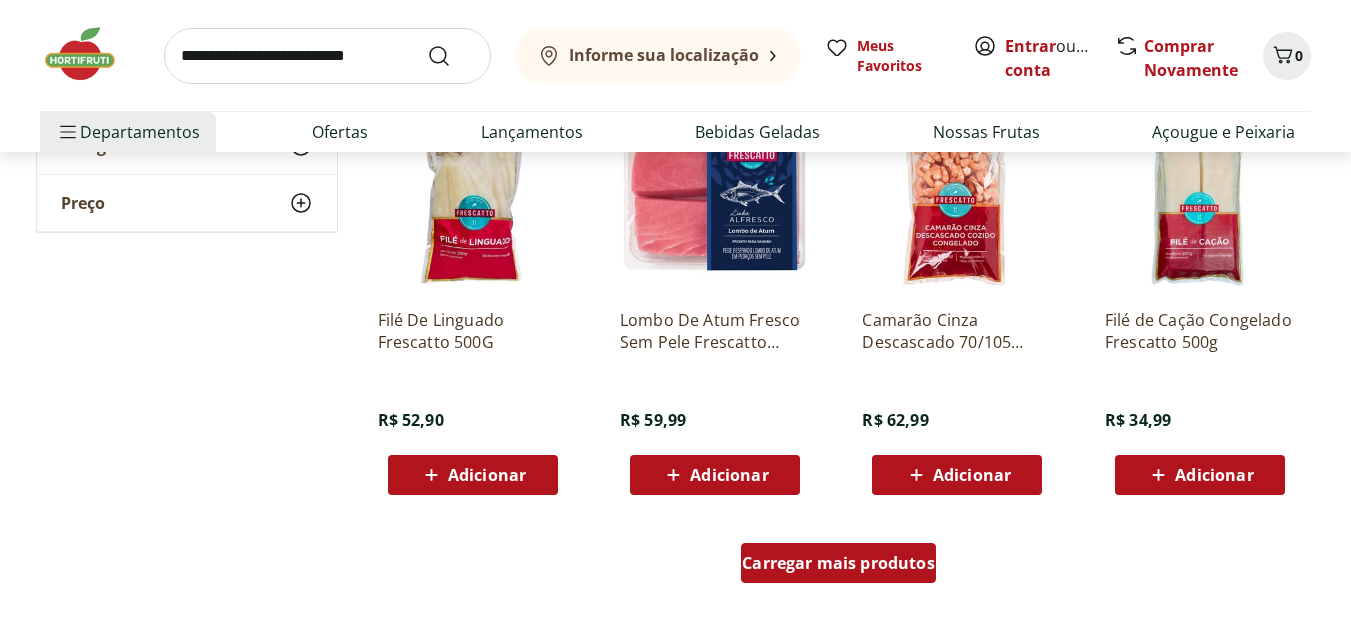 click on "Carregar mais produtos" at bounding box center [838, 563] 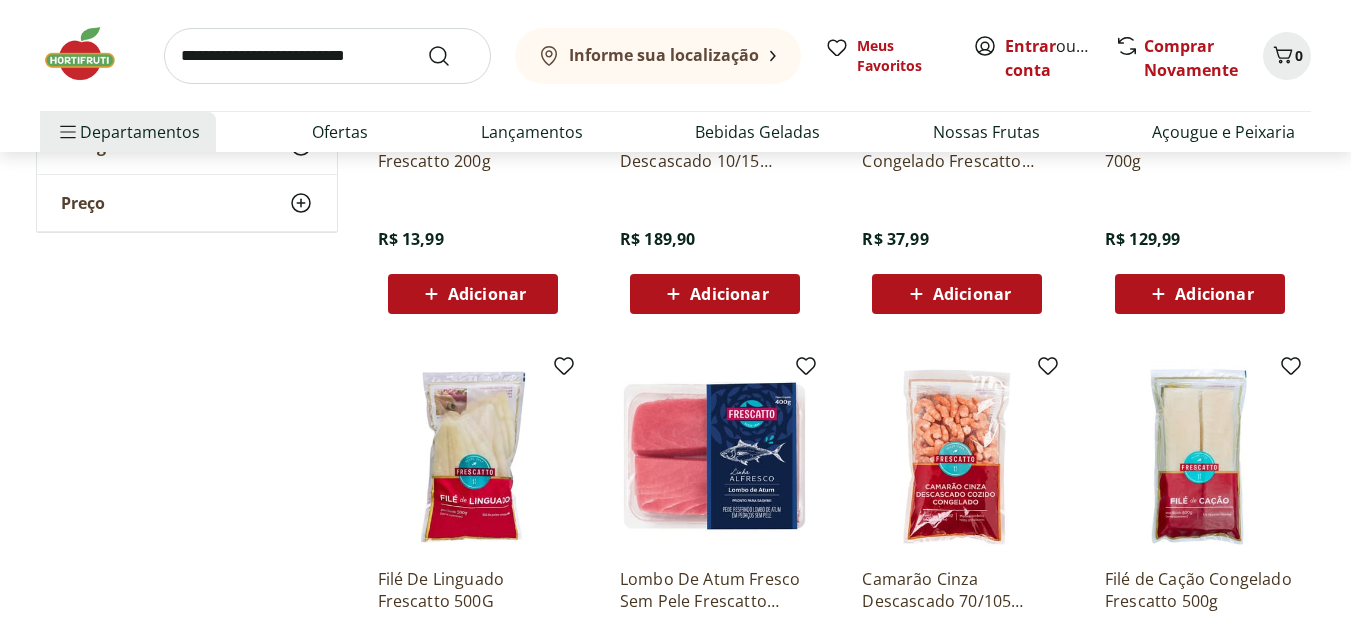 scroll, scrollTop: 1068, scrollLeft: 0, axis: vertical 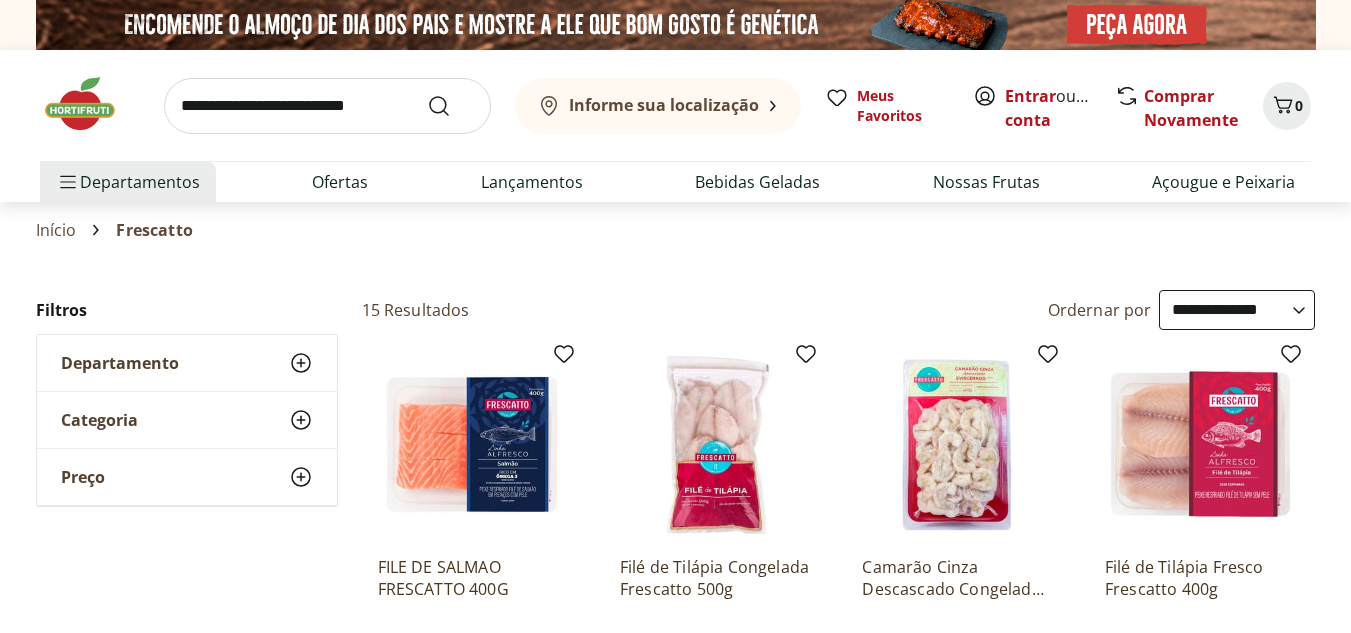 click at bounding box center [90, 104] 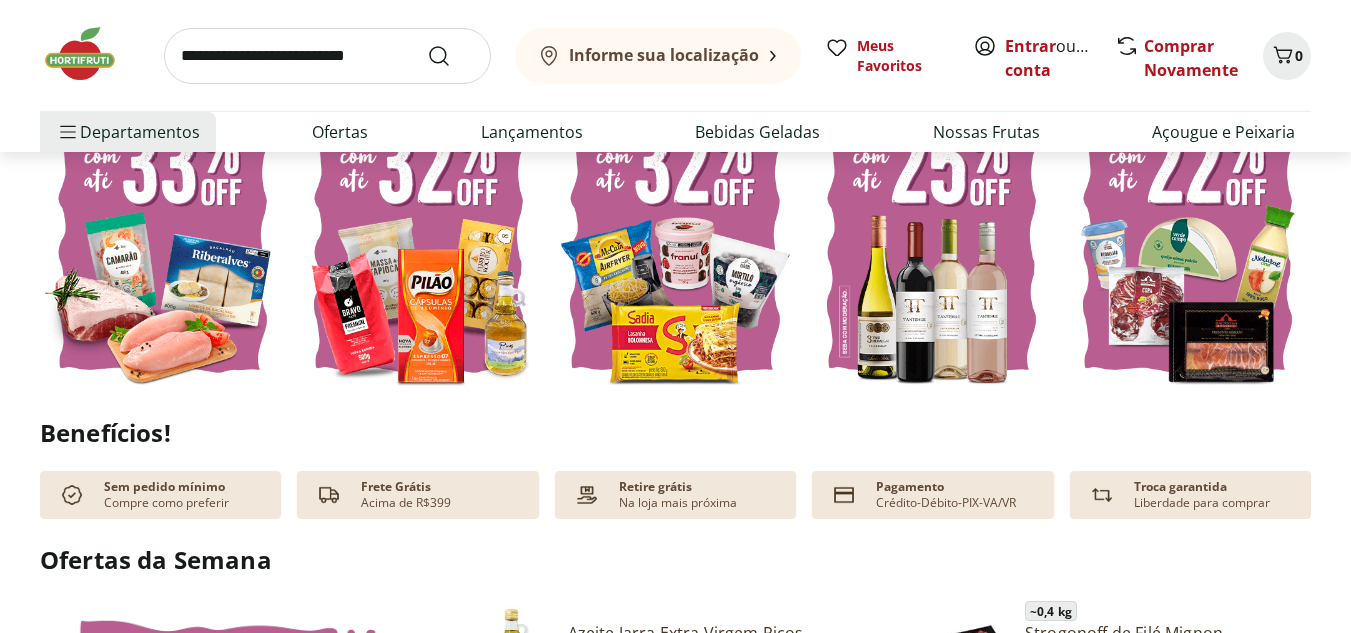 scroll, scrollTop: 586, scrollLeft: 0, axis: vertical 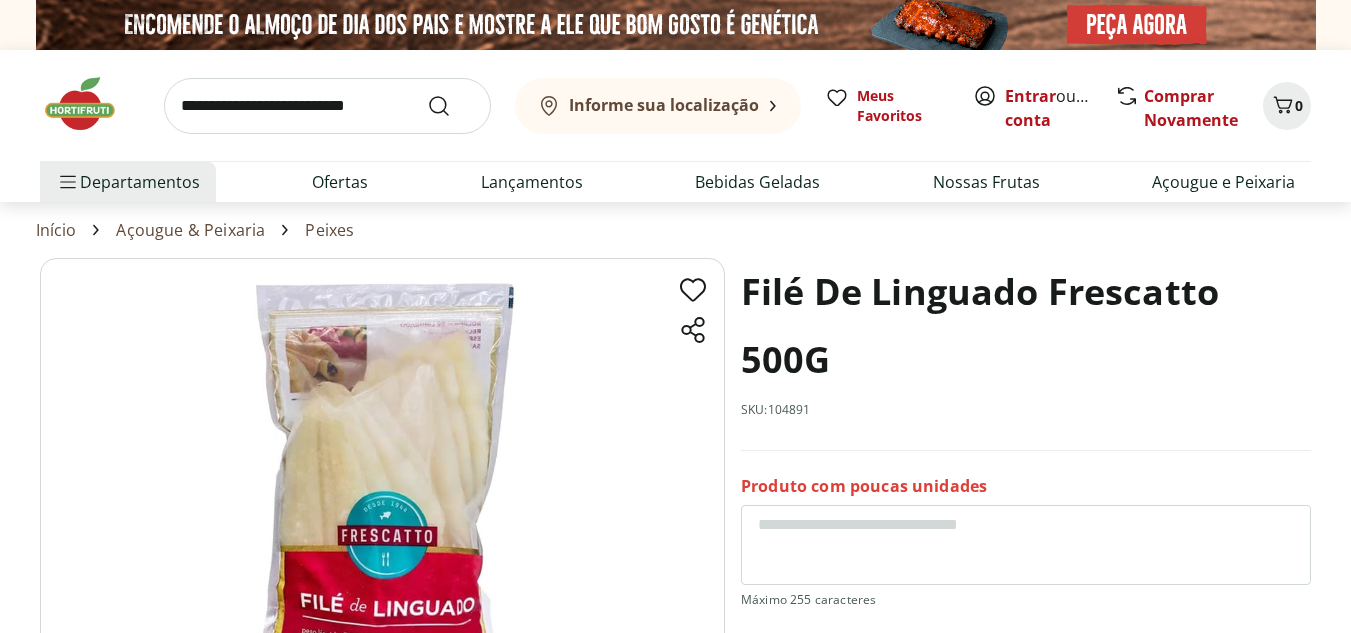 click on "Informe sua localização Entrar  ou  Criar conta 0 Informe sua localização Meus Favoritos Entrar  ou  Criar conta Comprar Novamente 0  Departamentos Nossa Marca Nossa Marca Ver tudo do departamento Açougue & Peixaria Congelados e Refrigerados Frutas, Legumes e Verduras Orgânicos Mercearia Sorvetes Hortifruti Hortifruti Ver tudo do departamento Cogumelos Frutas Legumes Ovos Temperos Frescos Verduras Orgânicos Orgânicos Ver tudo do departamento Bebidas Orgânicas Frutas Orgânicas Legumes Orgânicos Ovos Orgânicos Perecíveis Orgânicos Verduras Orgânicas Temperos Frescos Açougue e Peixaria Açougue e Peixaria Ver tudo do departamento Aves Bovinos Exóticos Frutos do Mar Linguiça e Salsicha Peixes Salgados e Defumados Suínos Prontinhos Prontinhos Ver tudo do departamento Frutas Cortadinhas Pré Preparados Prontos para Consumo Saladas Sucos e Água de Coco Padaria Padaria Ver tudo do departamento Bolos e Mini Bolos Doces Pão Padaria Própria Salgados Torradas Bebidas Bebidas Ver tudo do departamento" at bounding box center (675, 1247) 